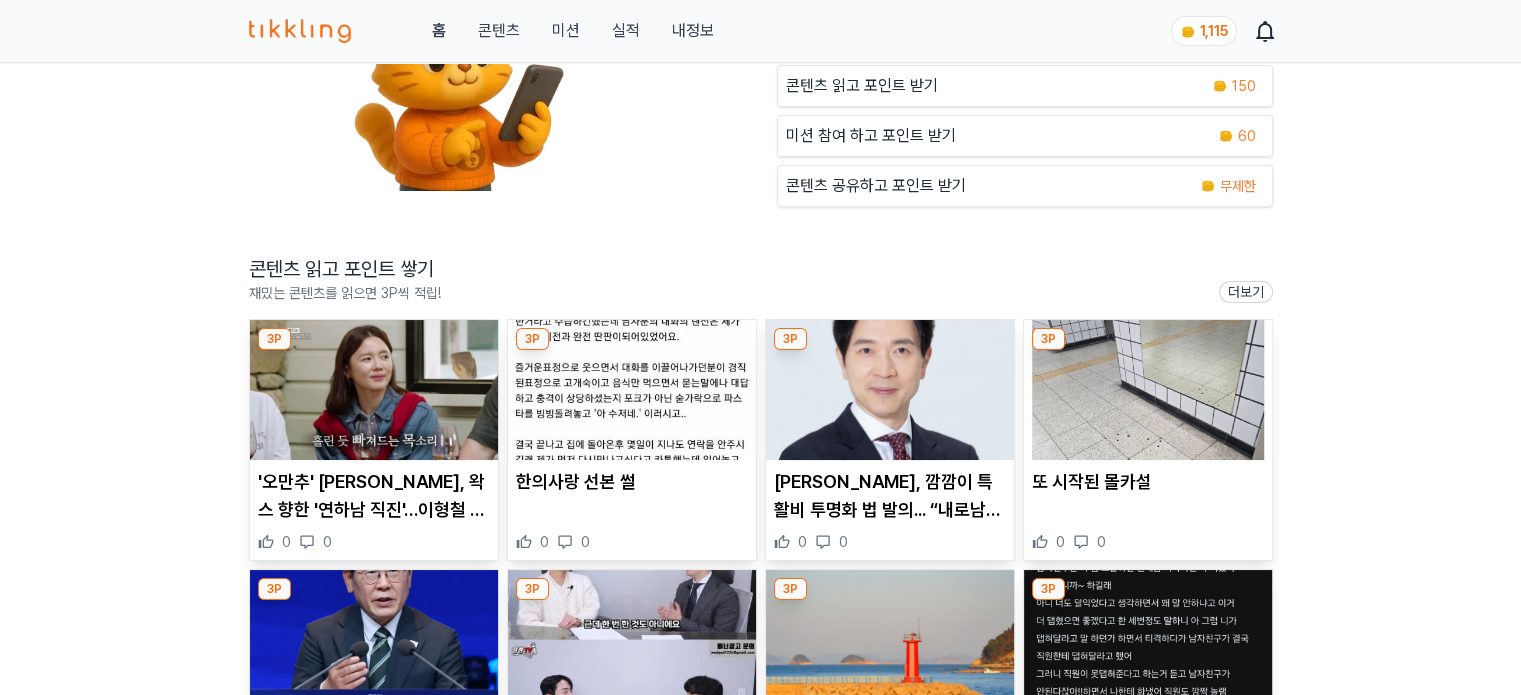 scroll, scrollTop: 352, scrollLeft: 0, axis: vertical 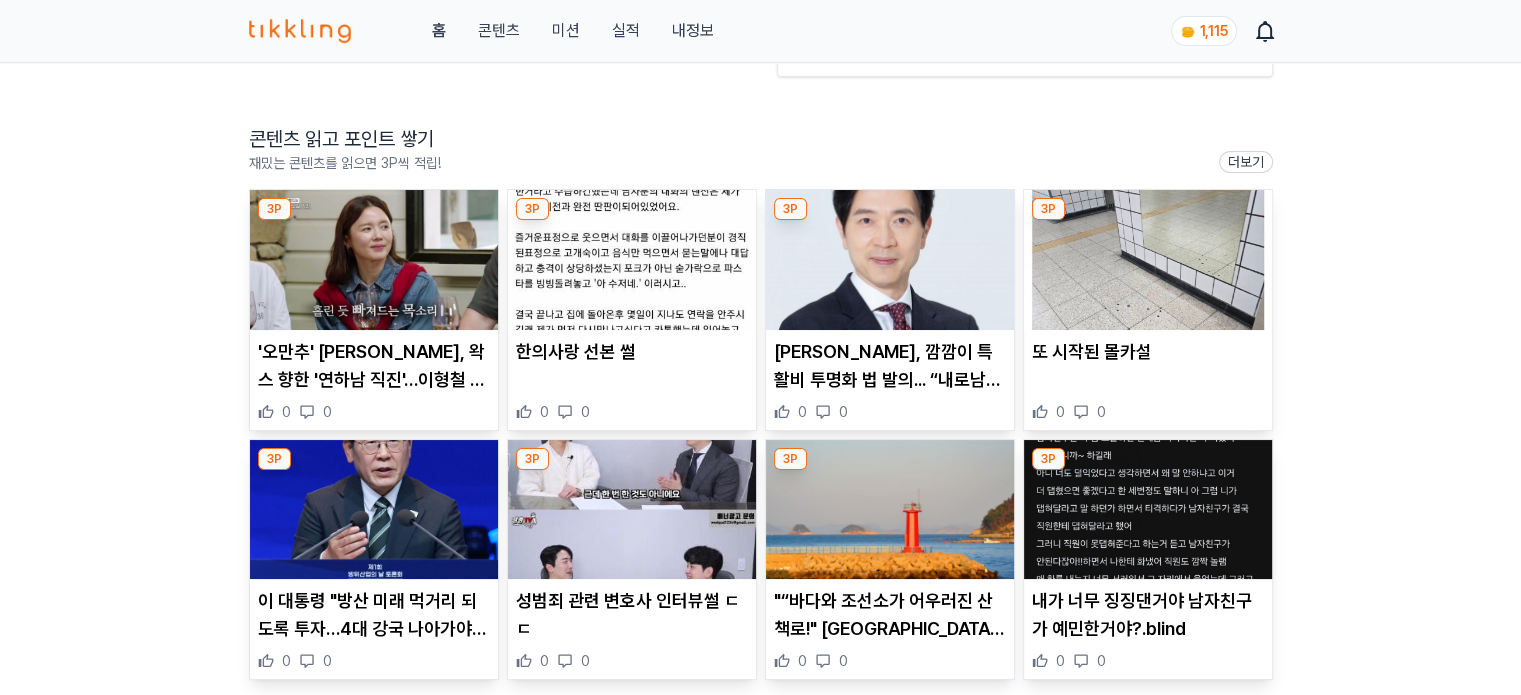 click at bounding box center (374, 260) 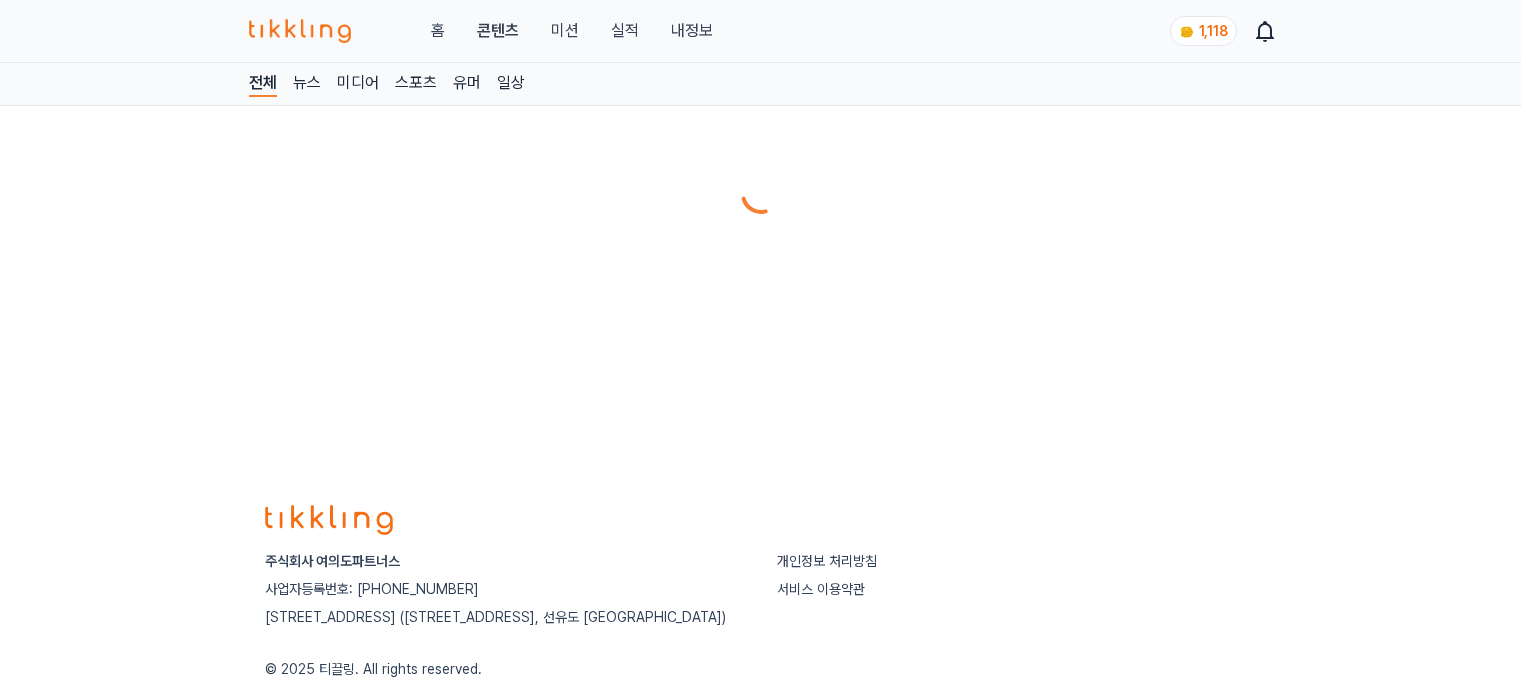 scroll, scrollTop: 0, scrollLeft: 0, axis: both 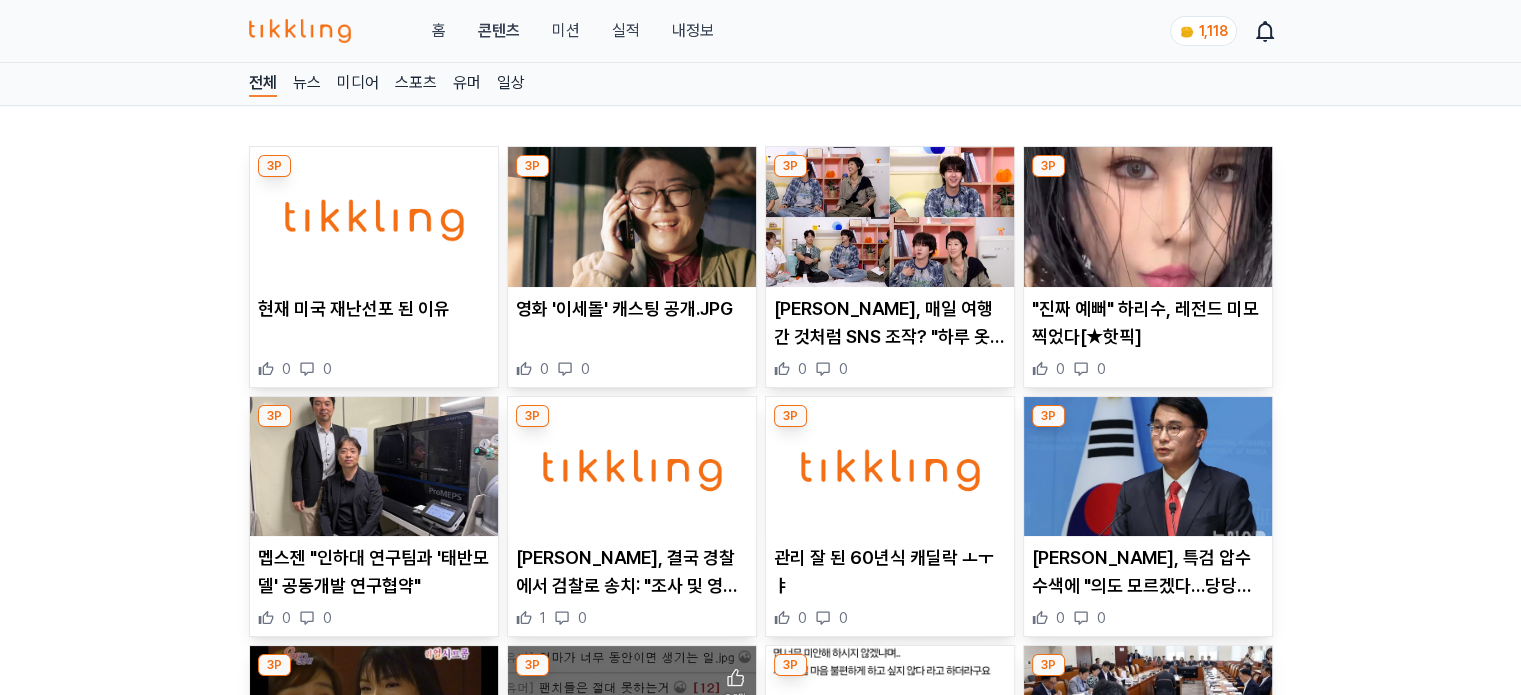 click at bounding box center [374, 217] 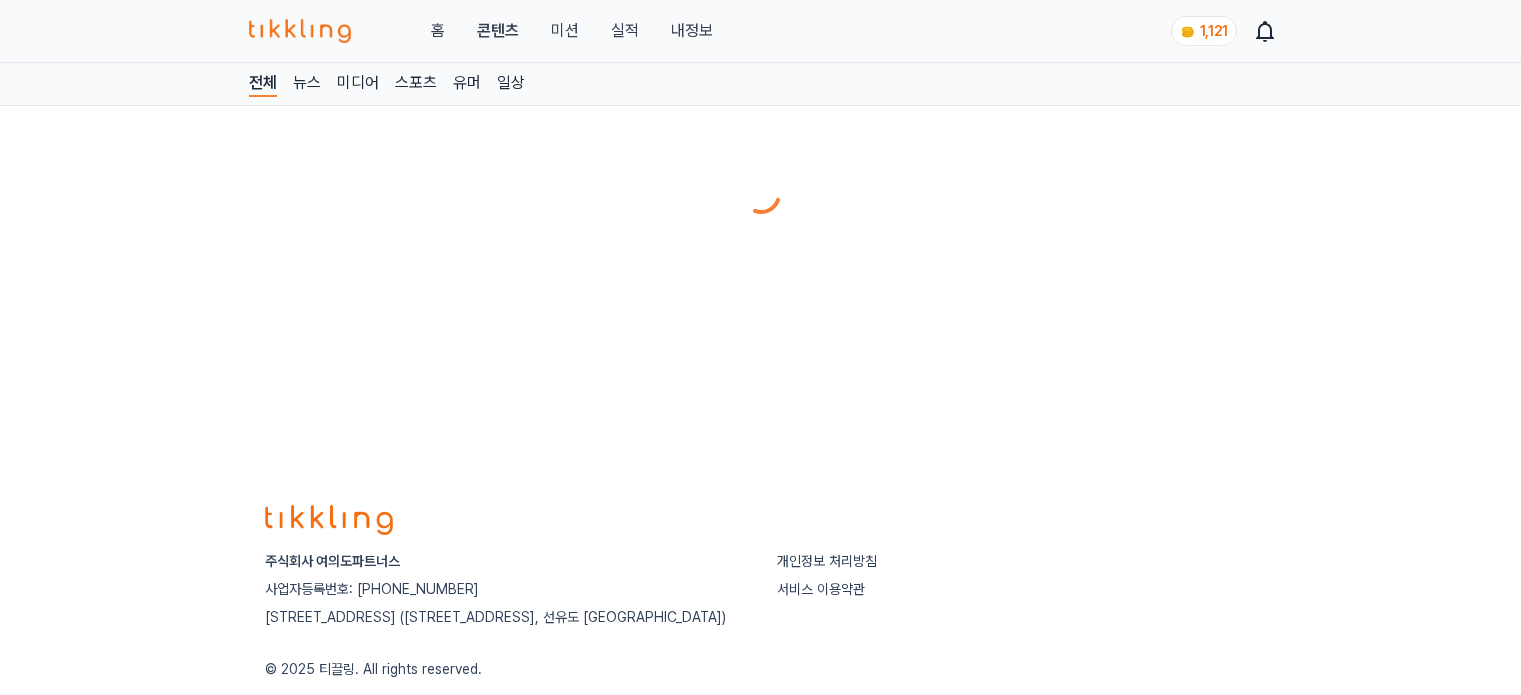scroll, scrollTop: 0, scrollLeft: 0, axis: both 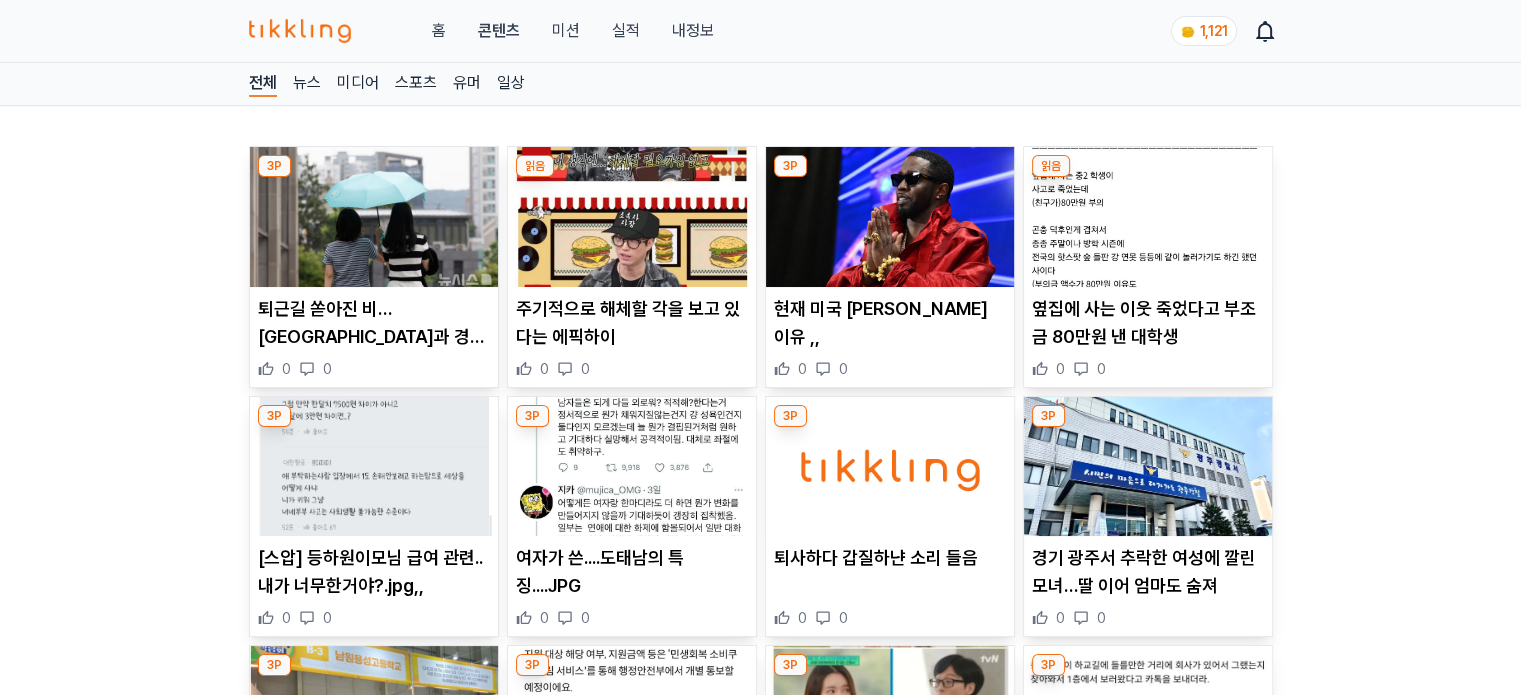 click at bounding box center (374, 217) 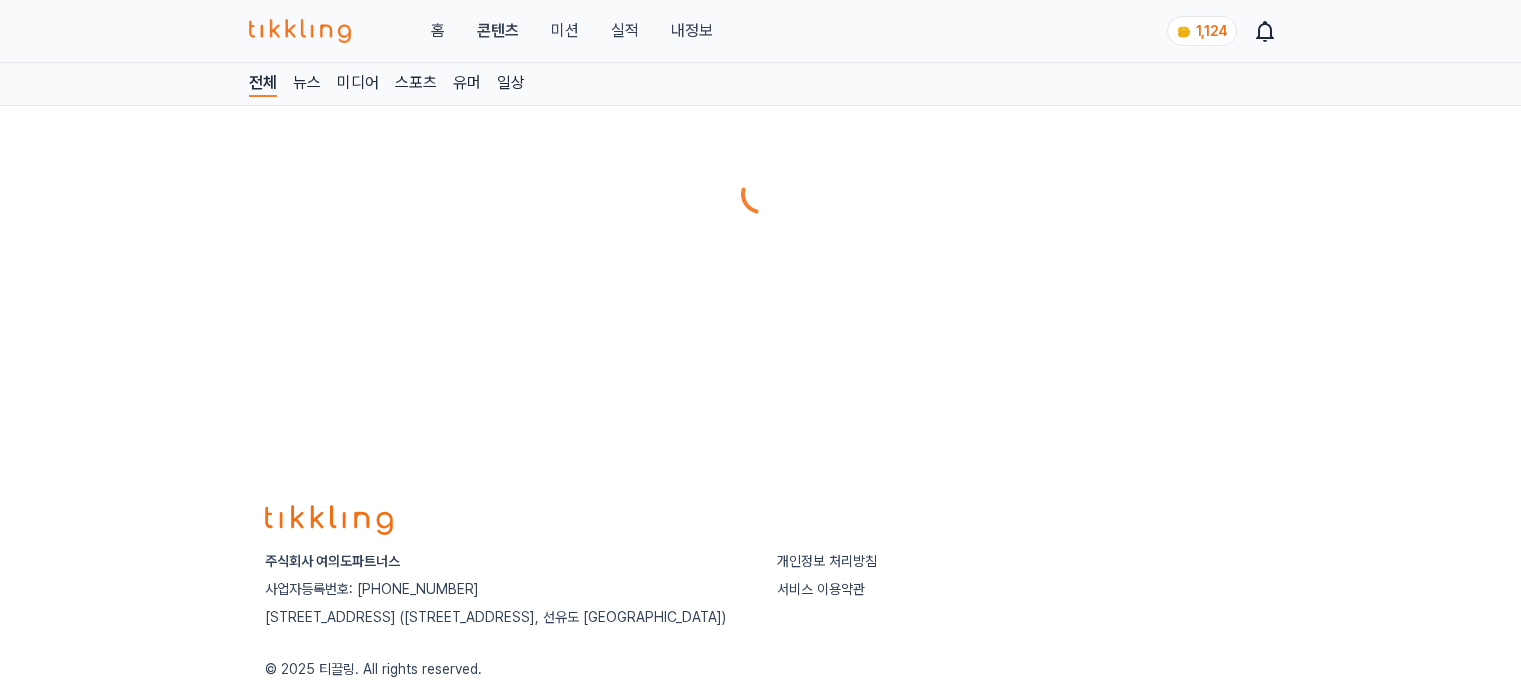 scroll, scrollTop: 0, scrollLeft: 0, axis: both 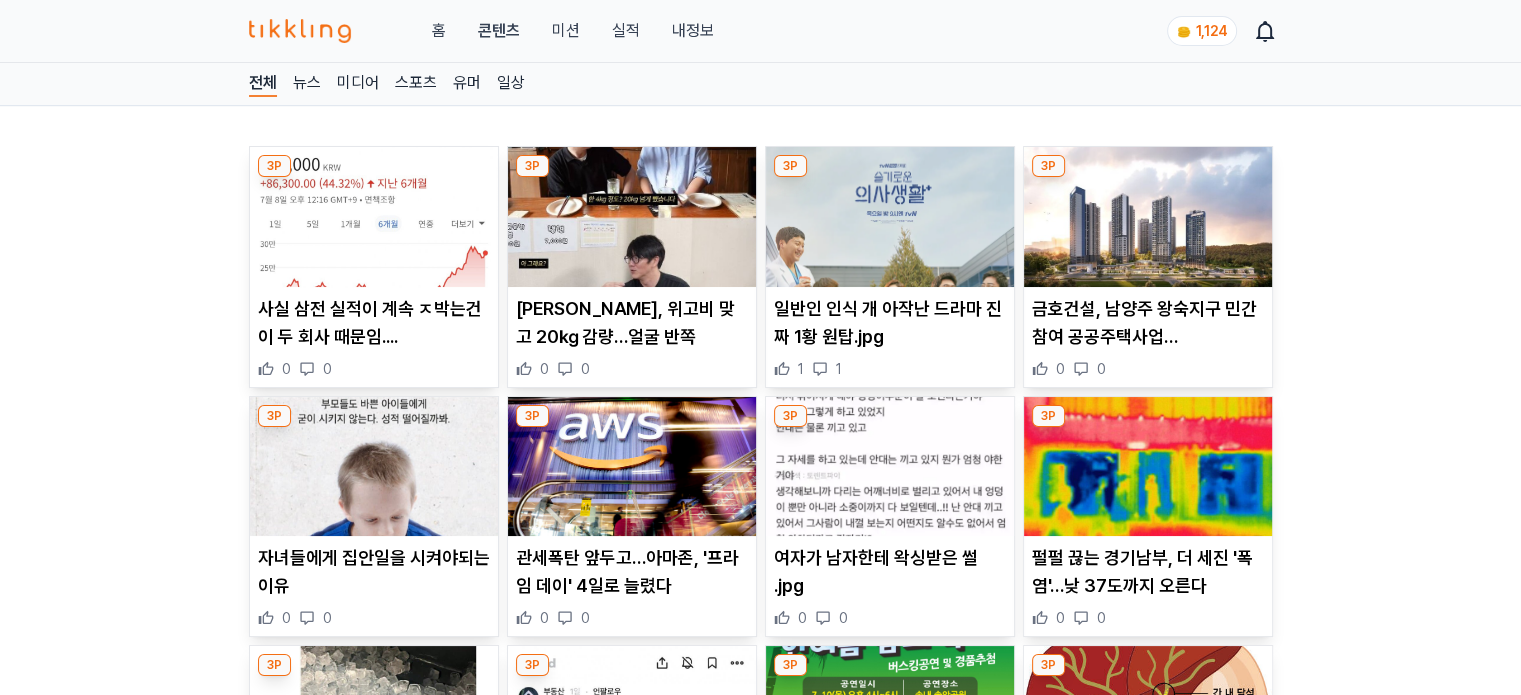 click at bounding box center [632, 217] 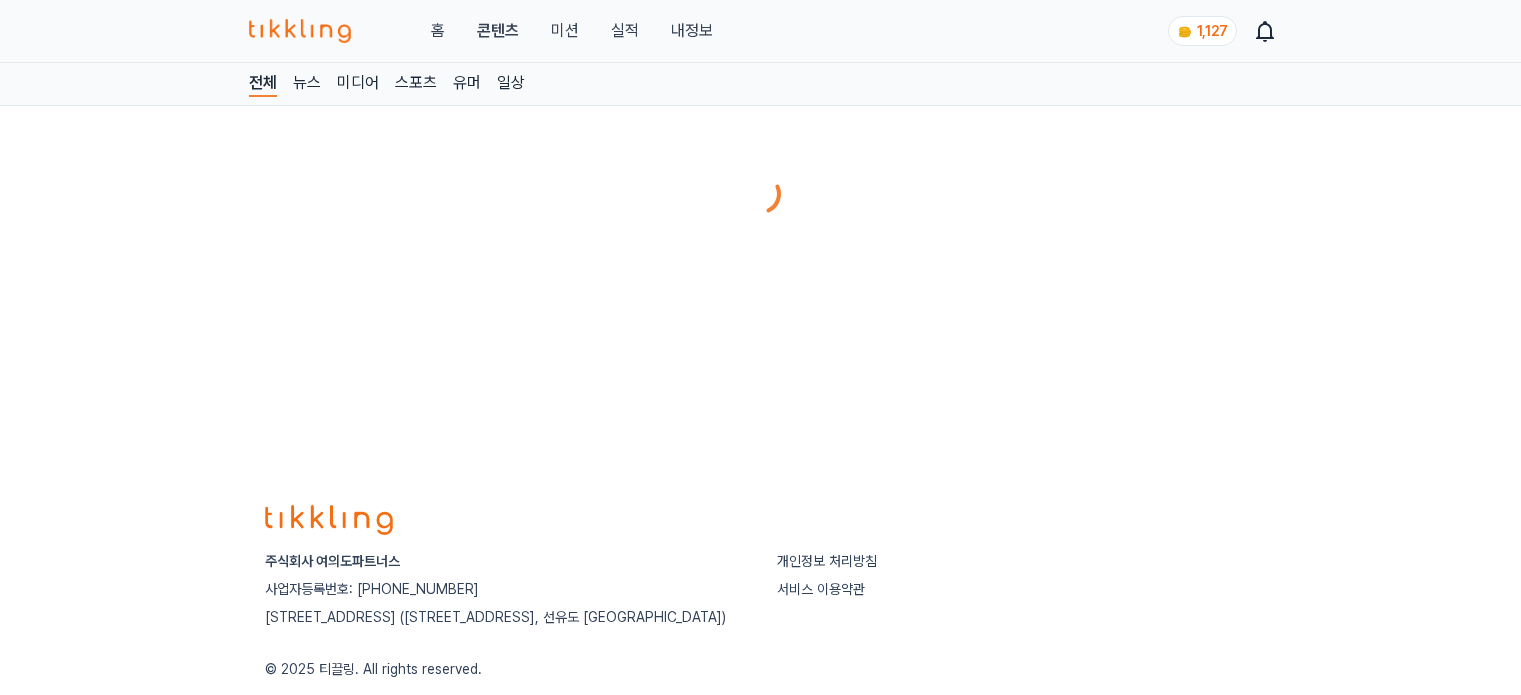 scroll, scrollTop: 0, scrollLeft: 0, axis: both 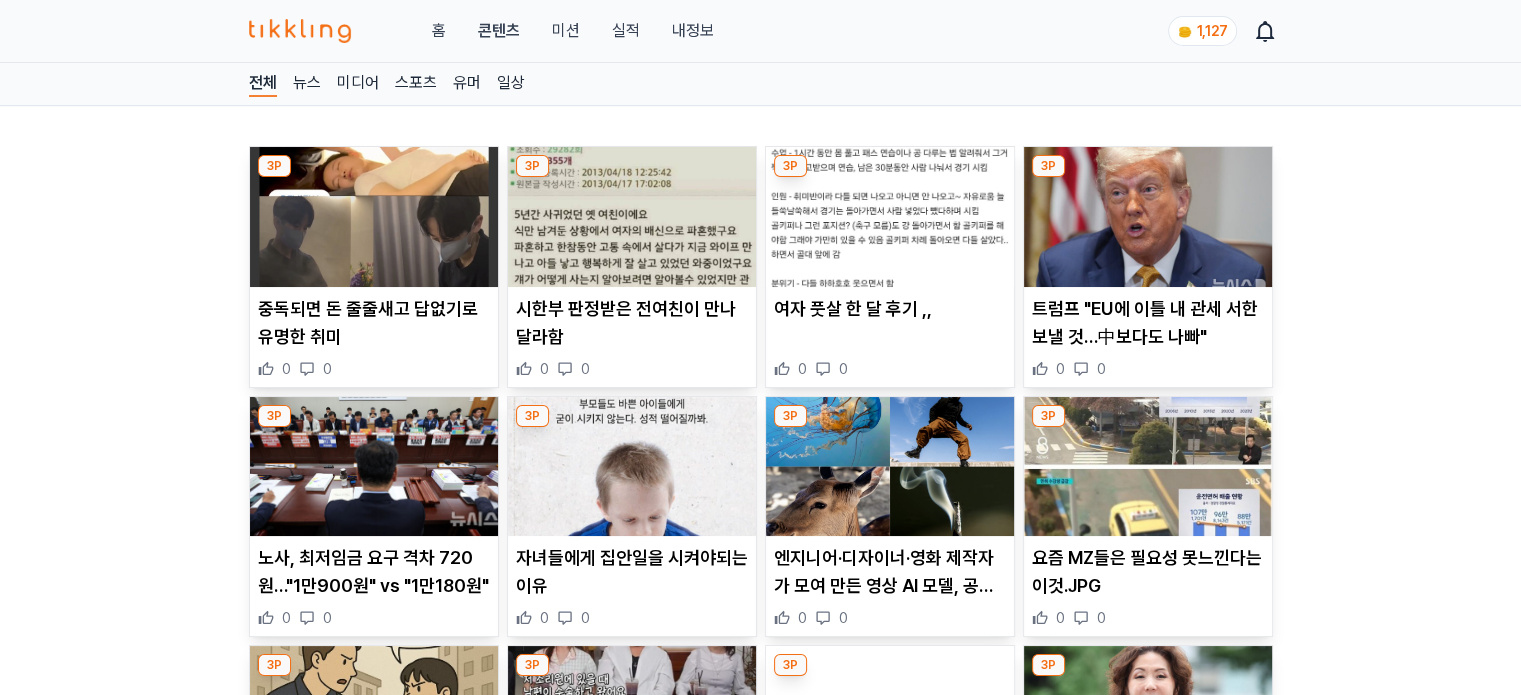 click at bounding box center (632, 217) 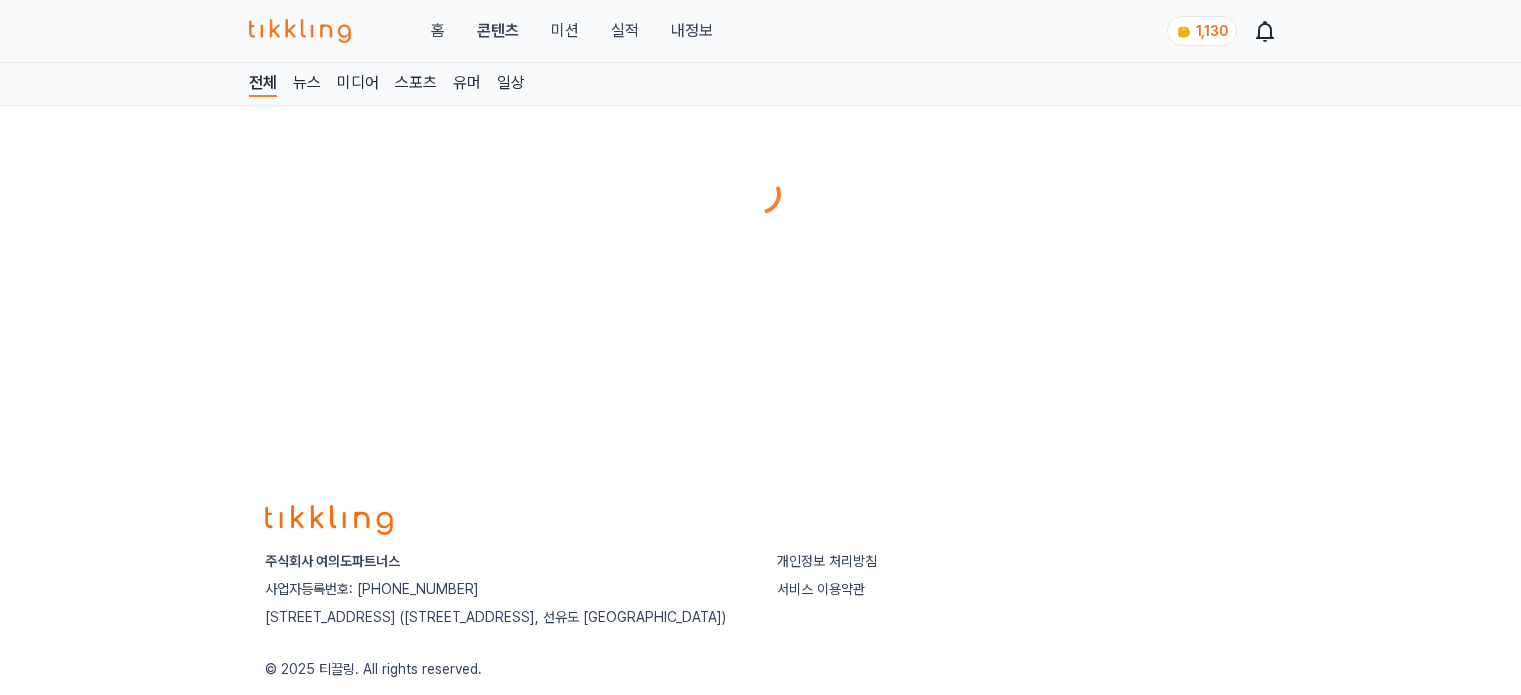 scroll, scrollTop: 0, scrollLeft: 0, axis: both 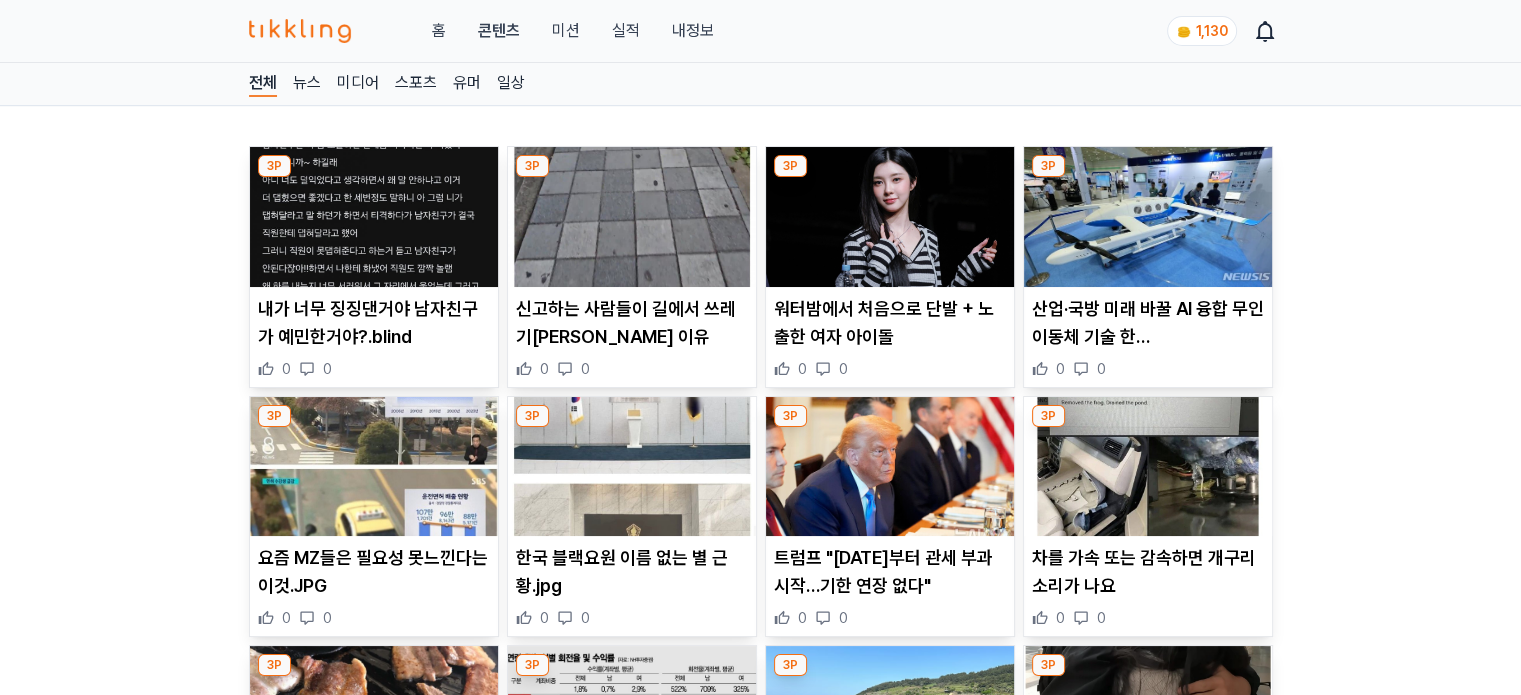 click at bounding box center (632, 217) 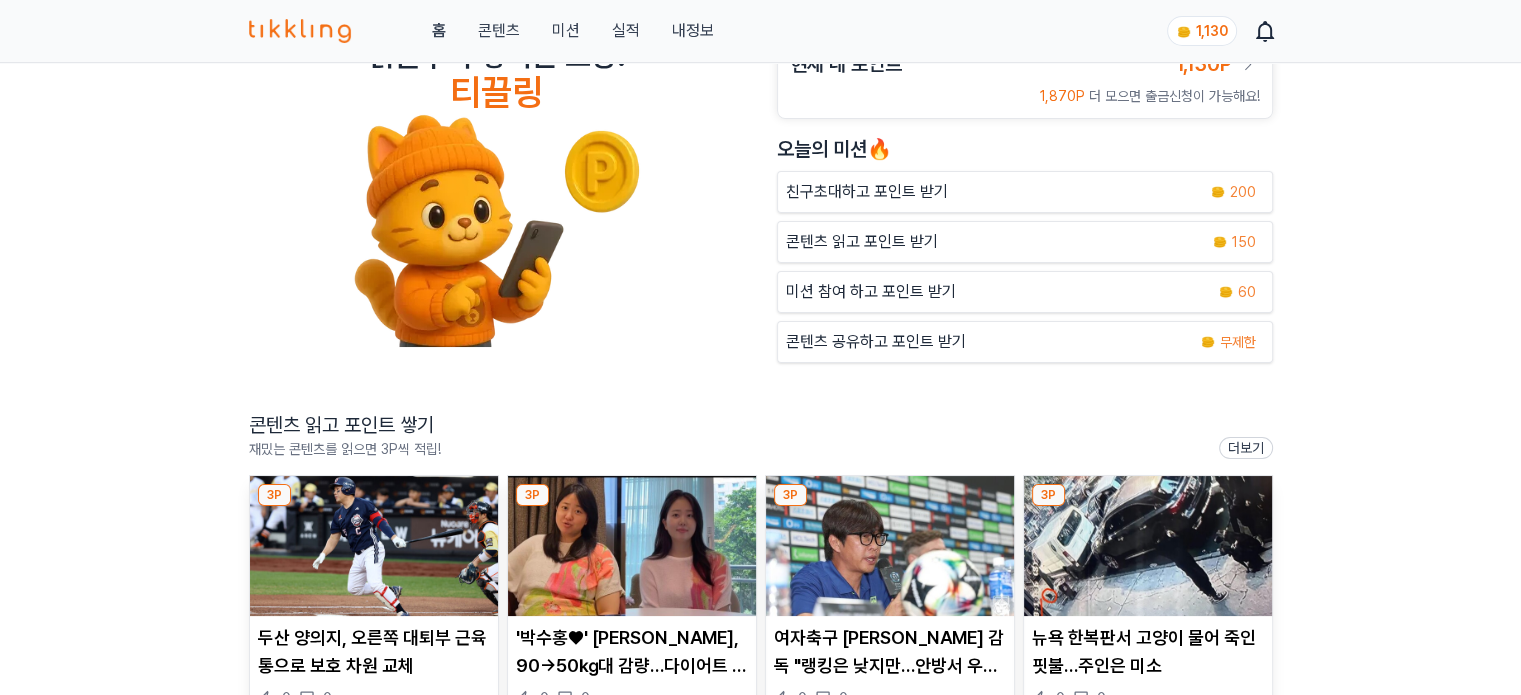 scroll, scrollTop: 100, scrollLeft: 0, axis: vertical 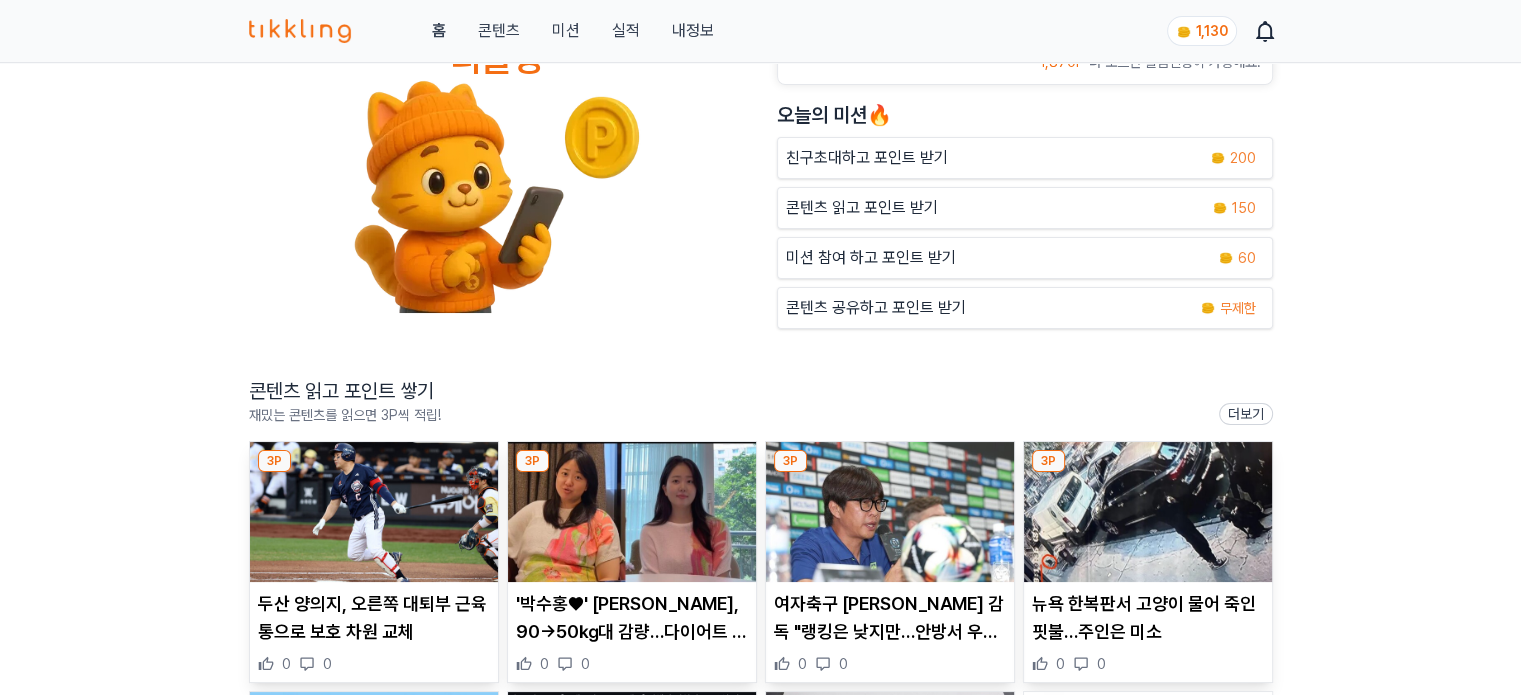 click at bounding box center [374, 512] 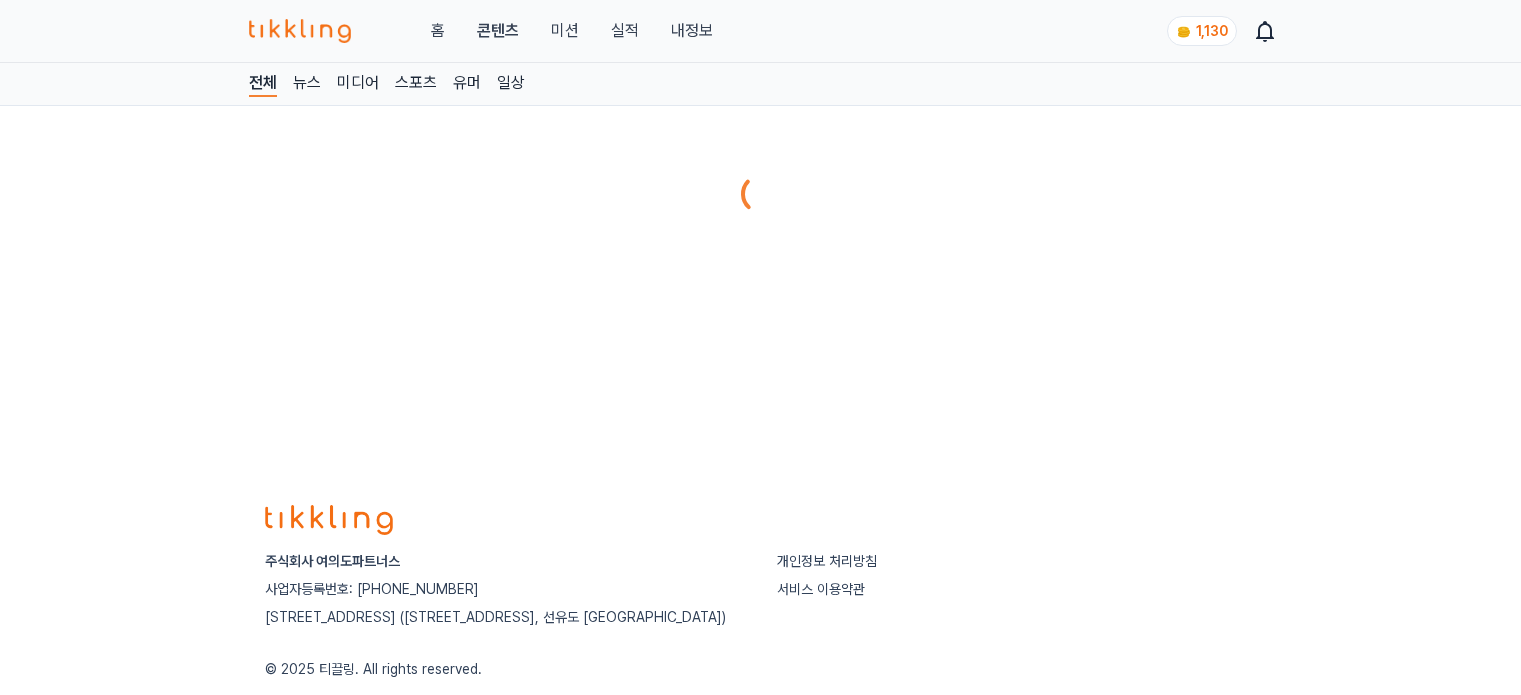 scroll, scrollTop: 0, scrollLeft: 0, axis: both 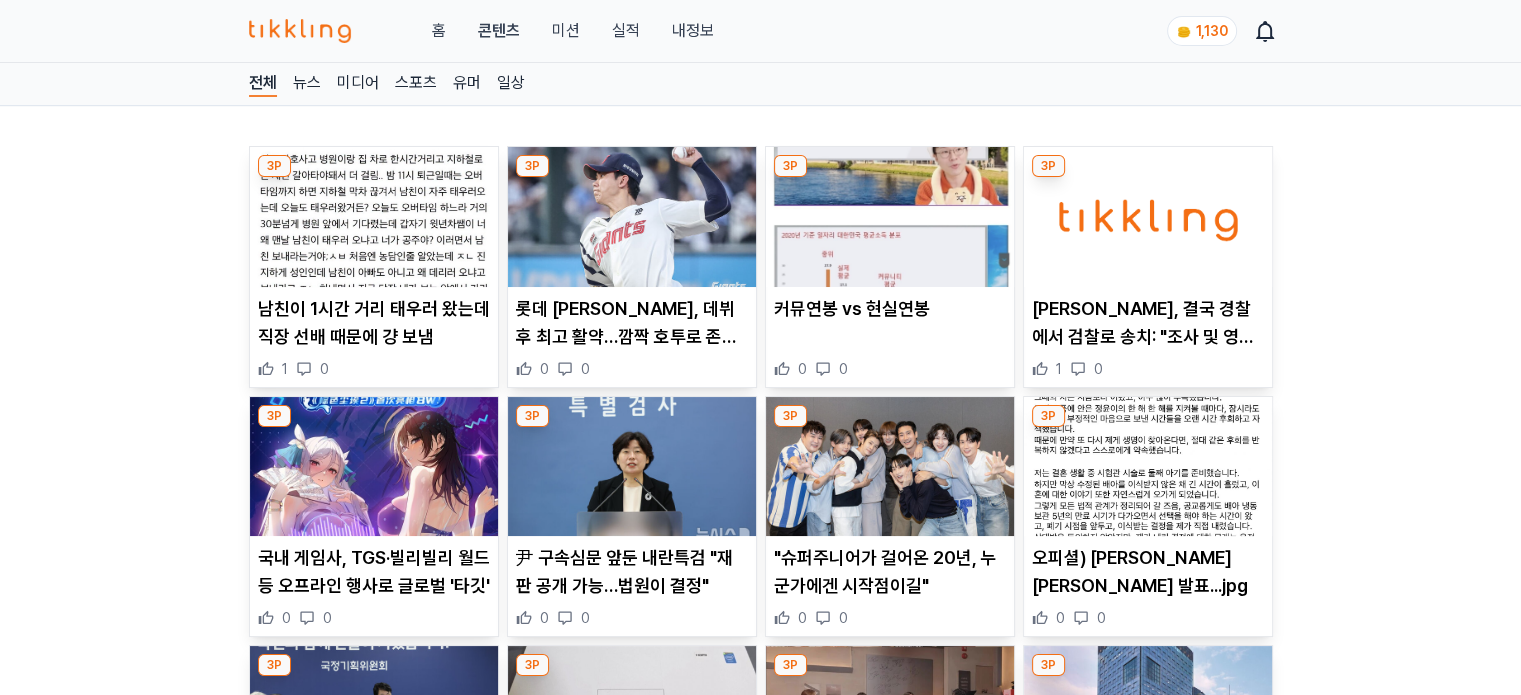 click on "미션" at bounding box center [565, 31] 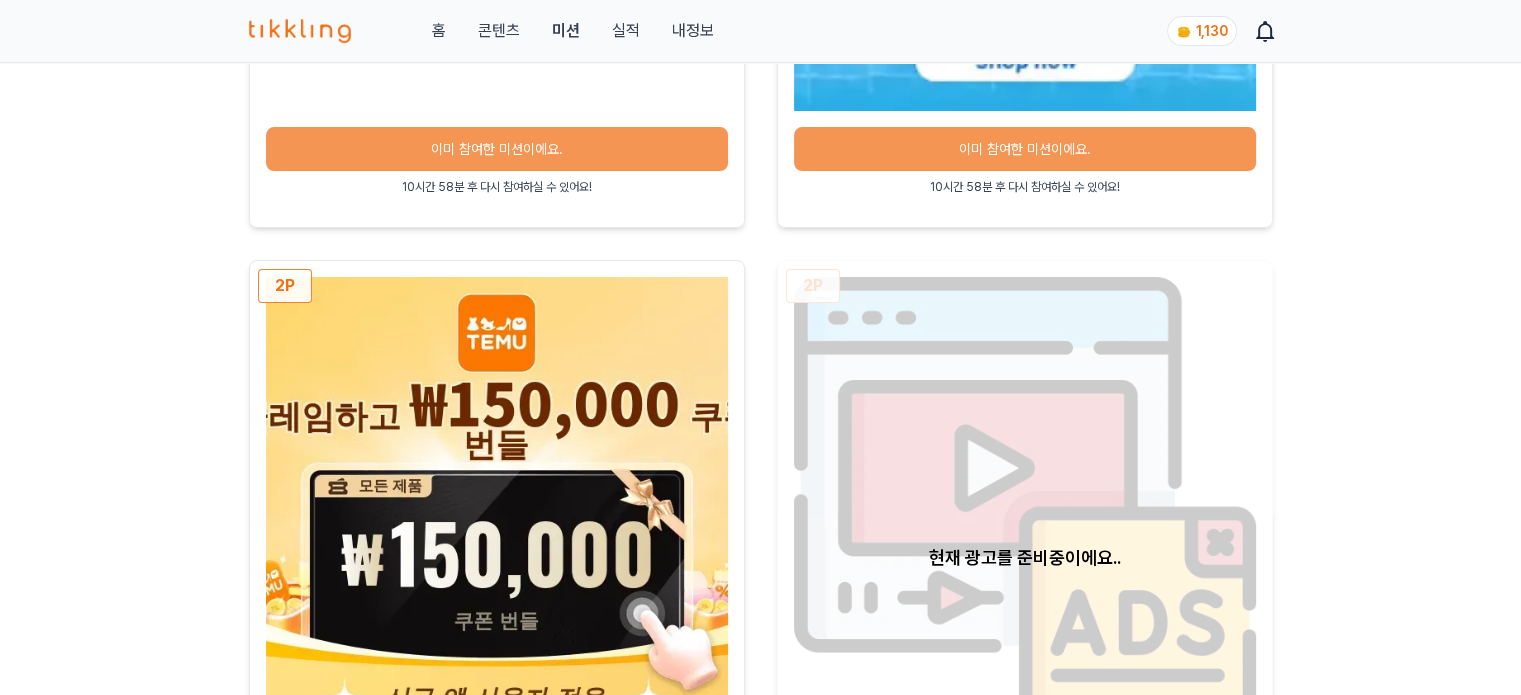 scroll, scrollTop: 800, scrollLeft: 0, axis: vertical 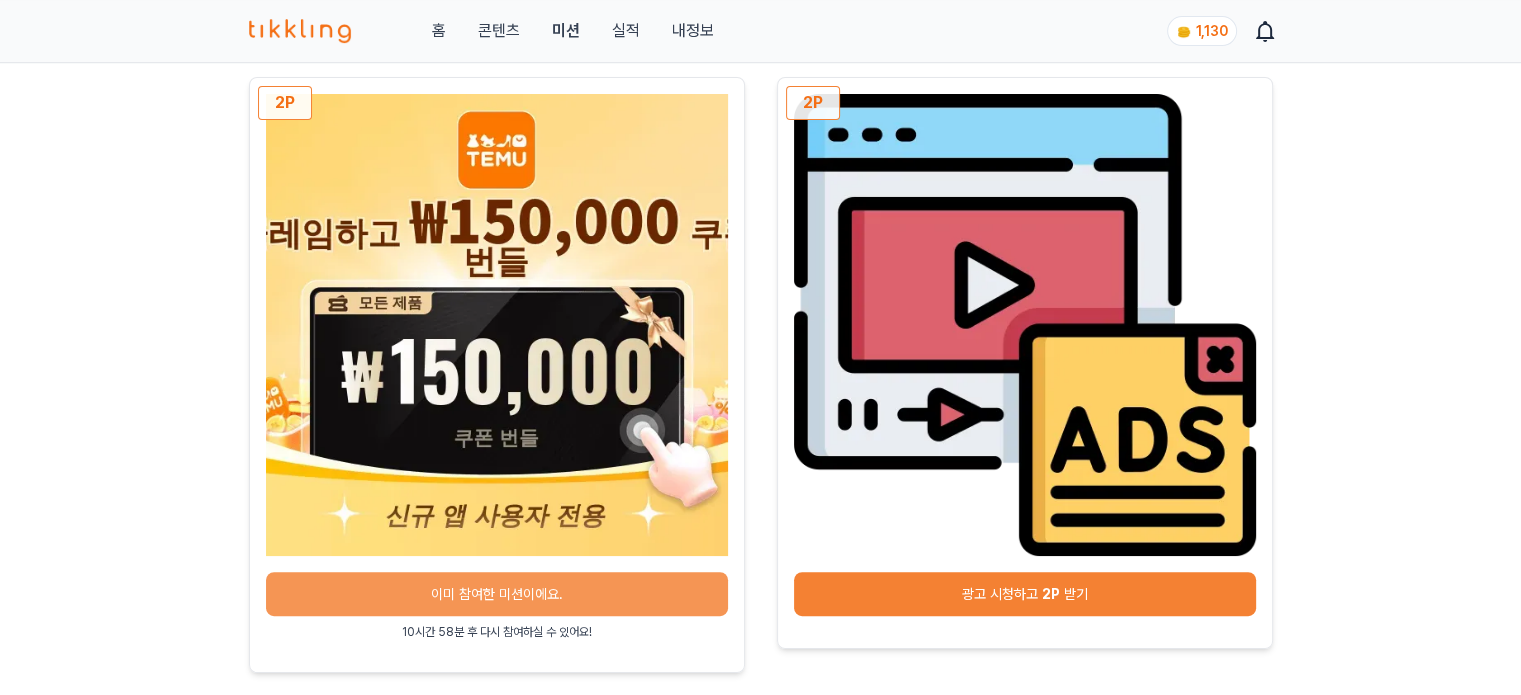 click on "광고 시청하고  2P  받기" at bounding box center [1025, 594] 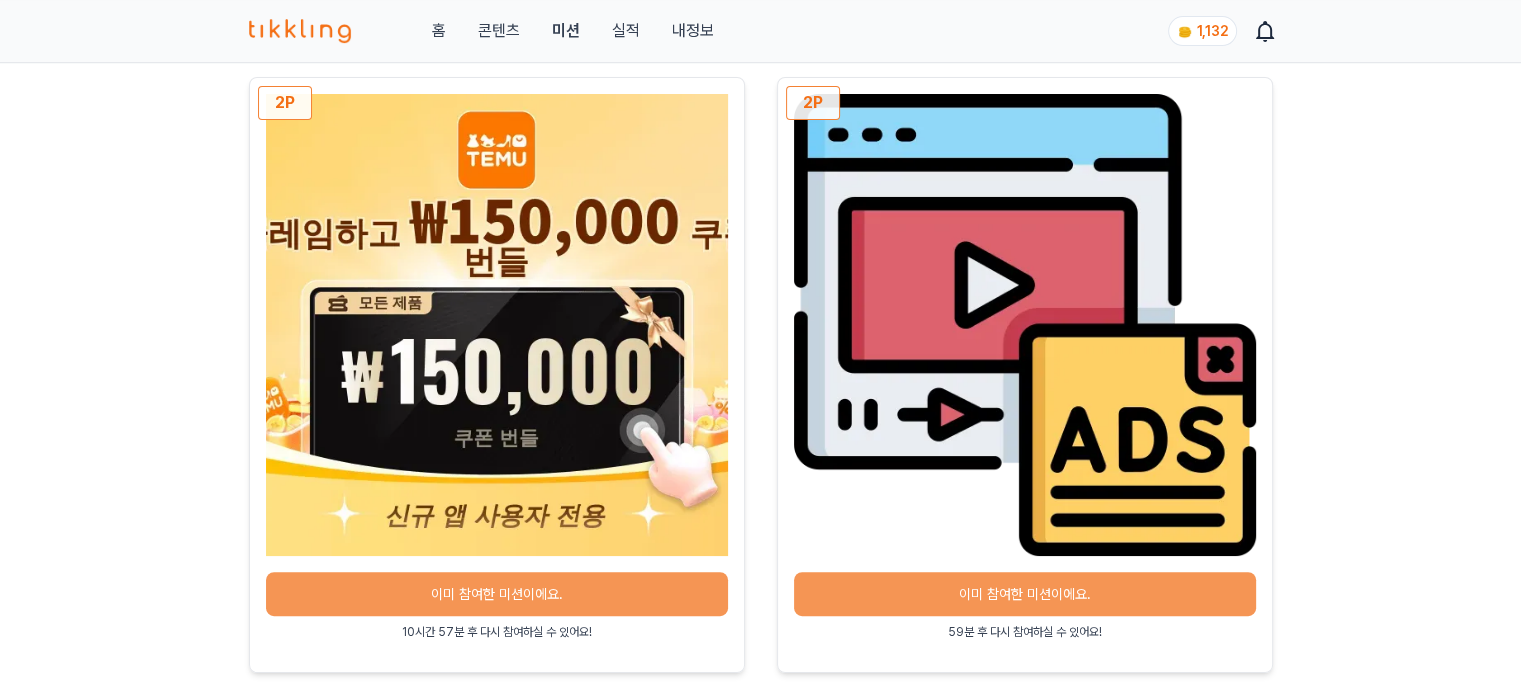 click on "콘텐츠" at bounding box center (498, 31) 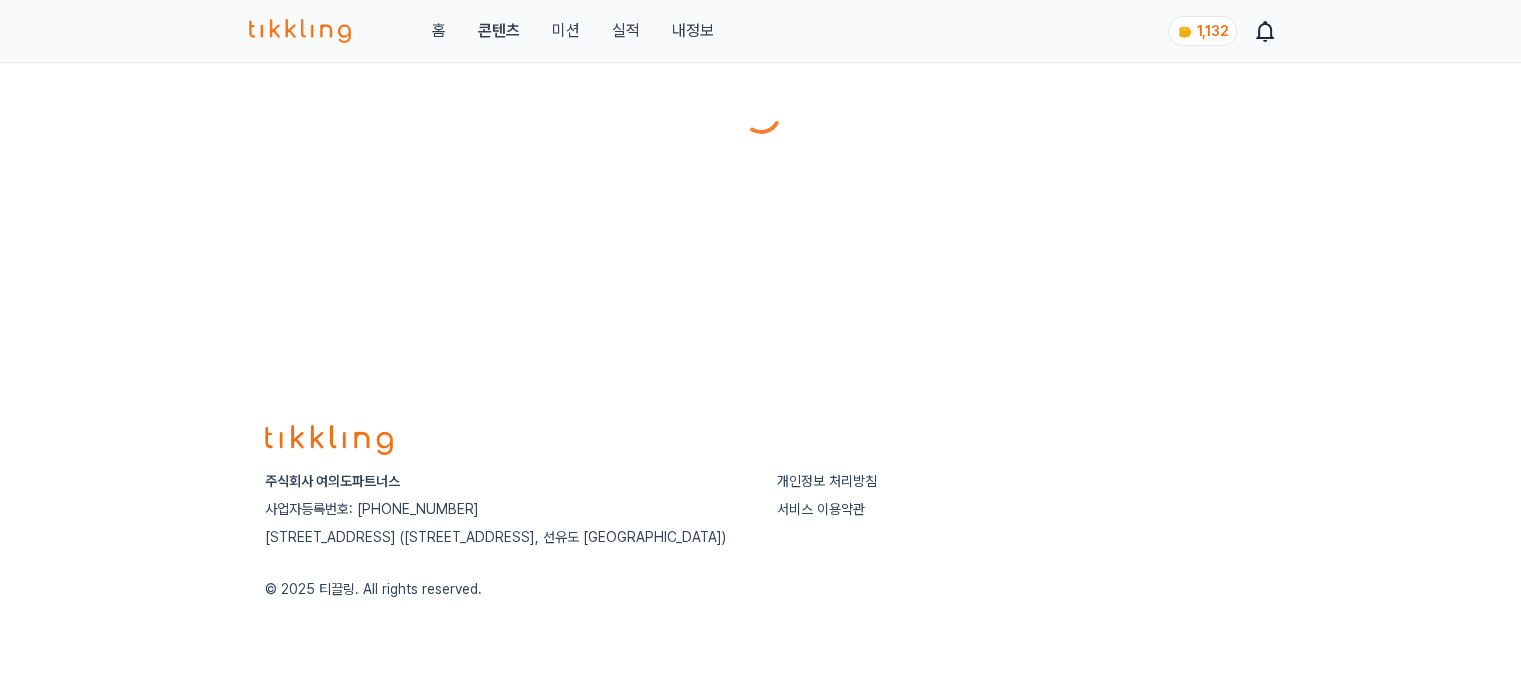 scroll, scrollTop: 0, scrollLeft: 0, axis: both 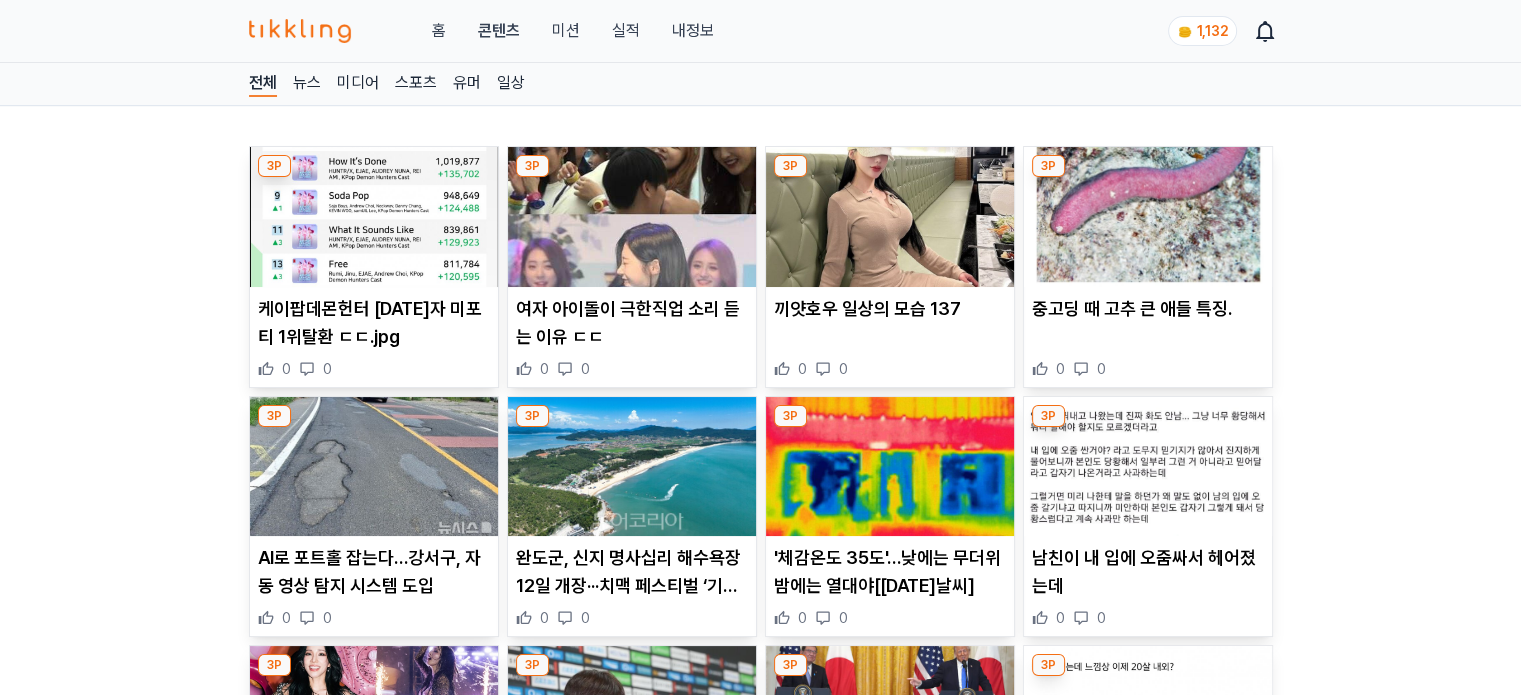 click at bounding box center [632, 217] 